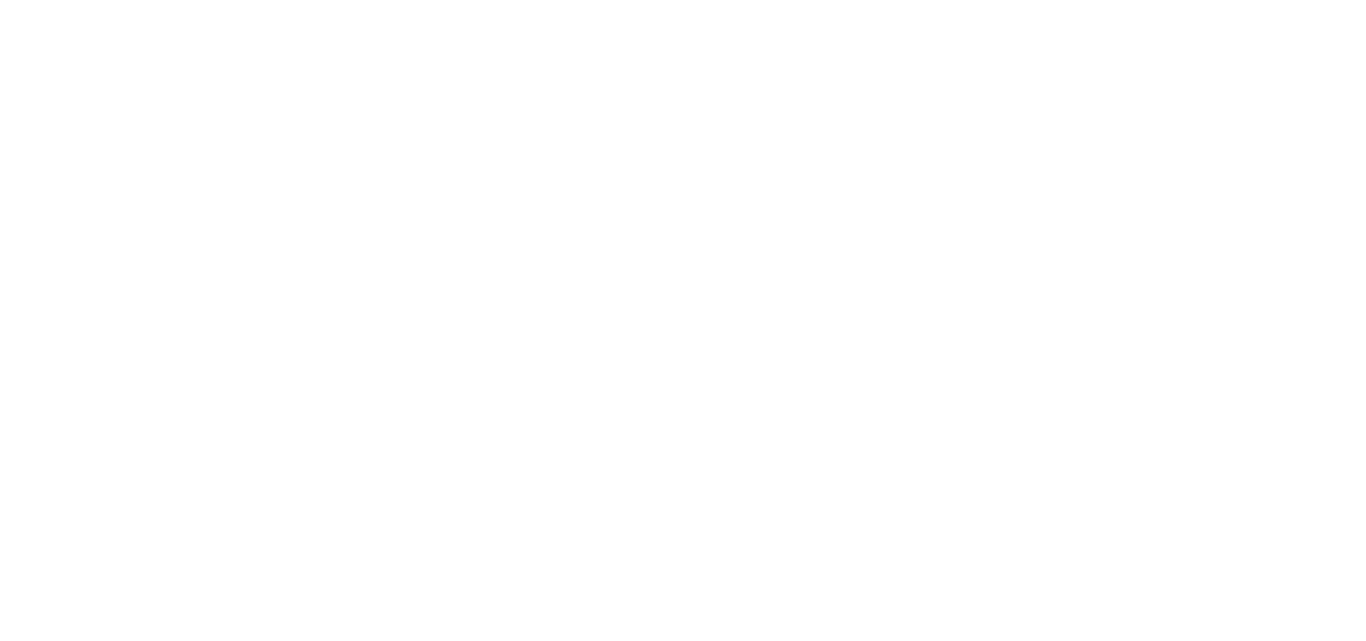 scroll, scrollTop: 0, scrollLeft: 0, axis: both 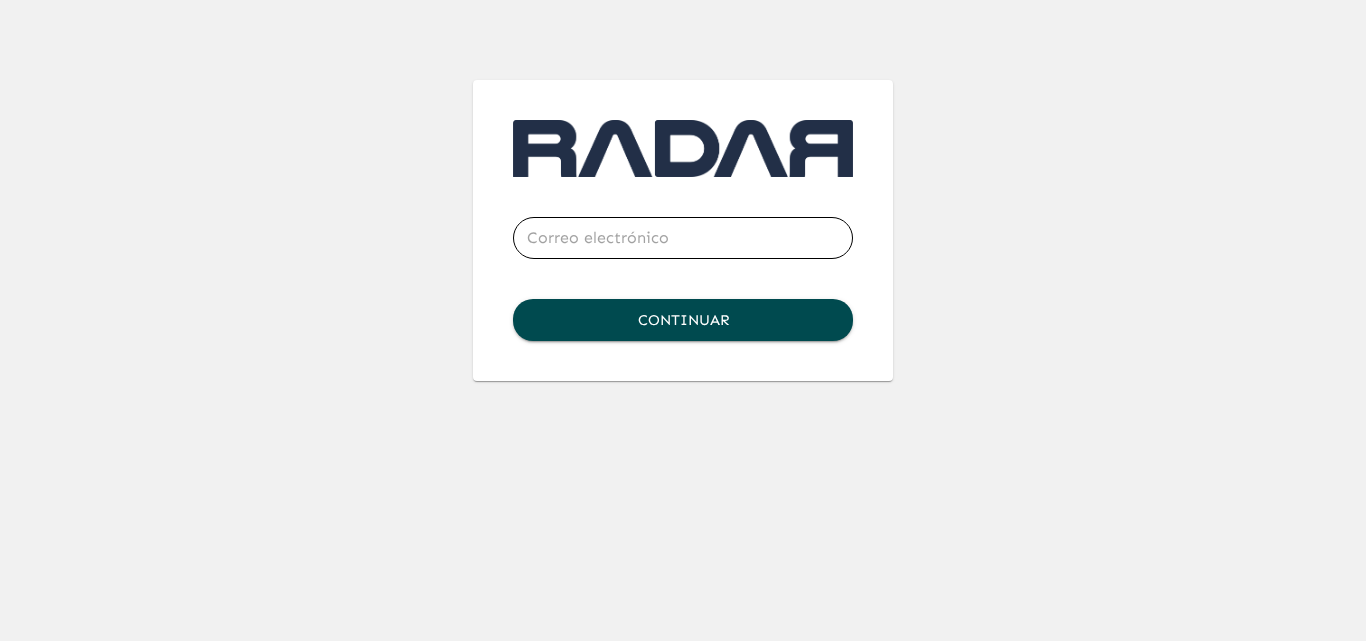 click at bounding box center (683, 238) 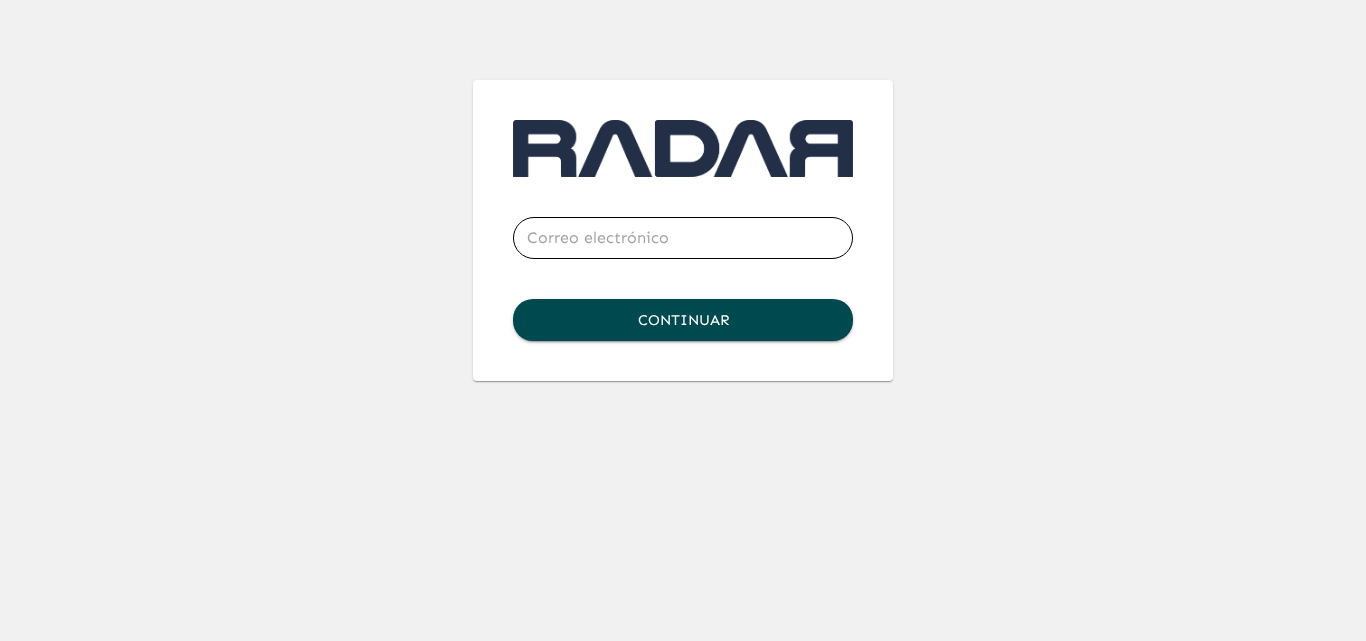 type on "[EMAIL]" 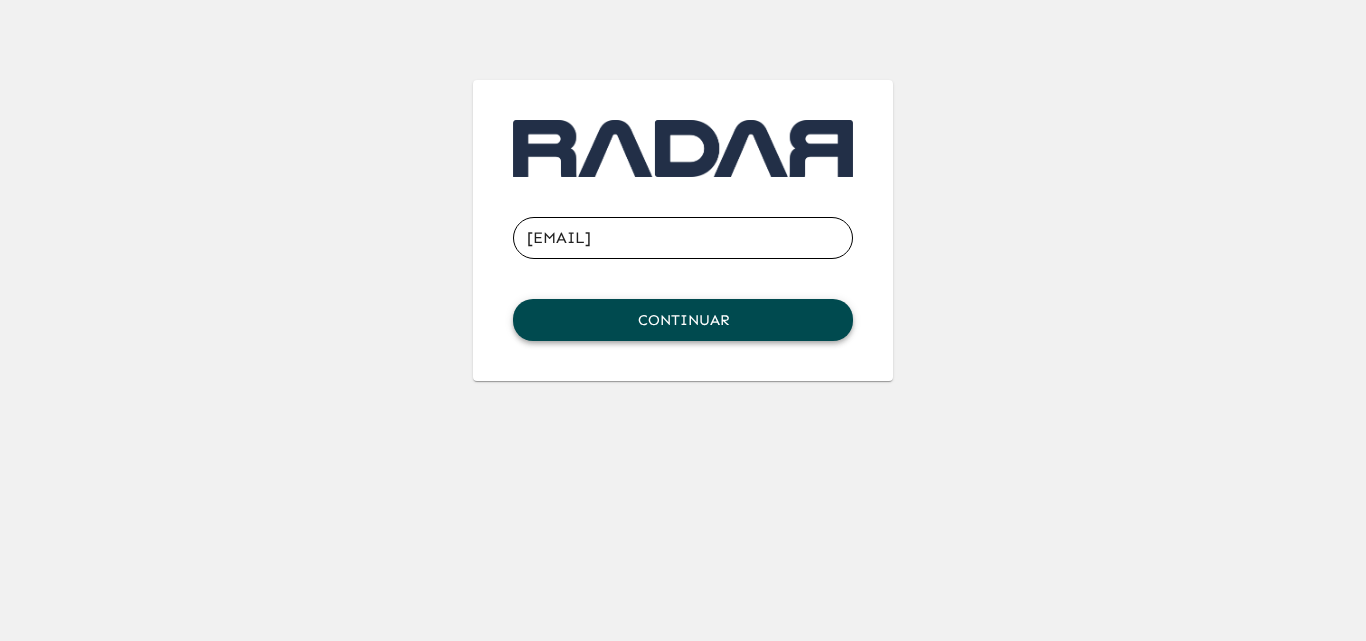 click on "Continuar" at bounding box center [683, 320] 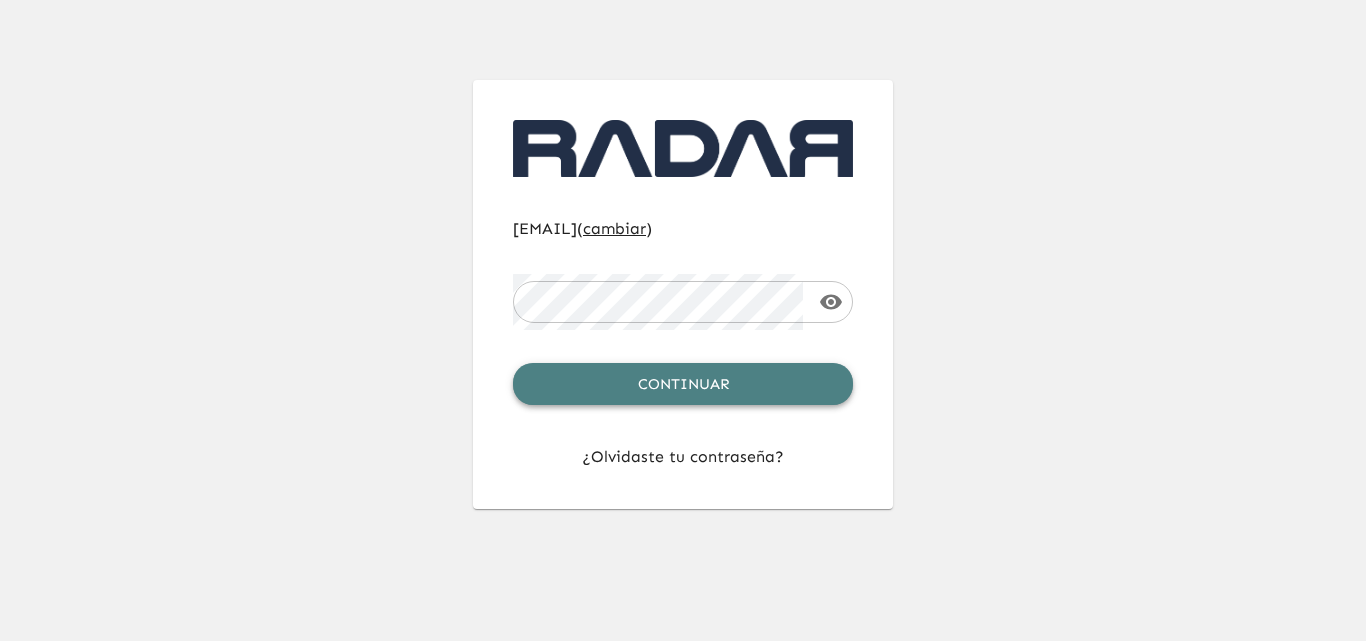 click on "Continuar" at bounding box center (683, 384) 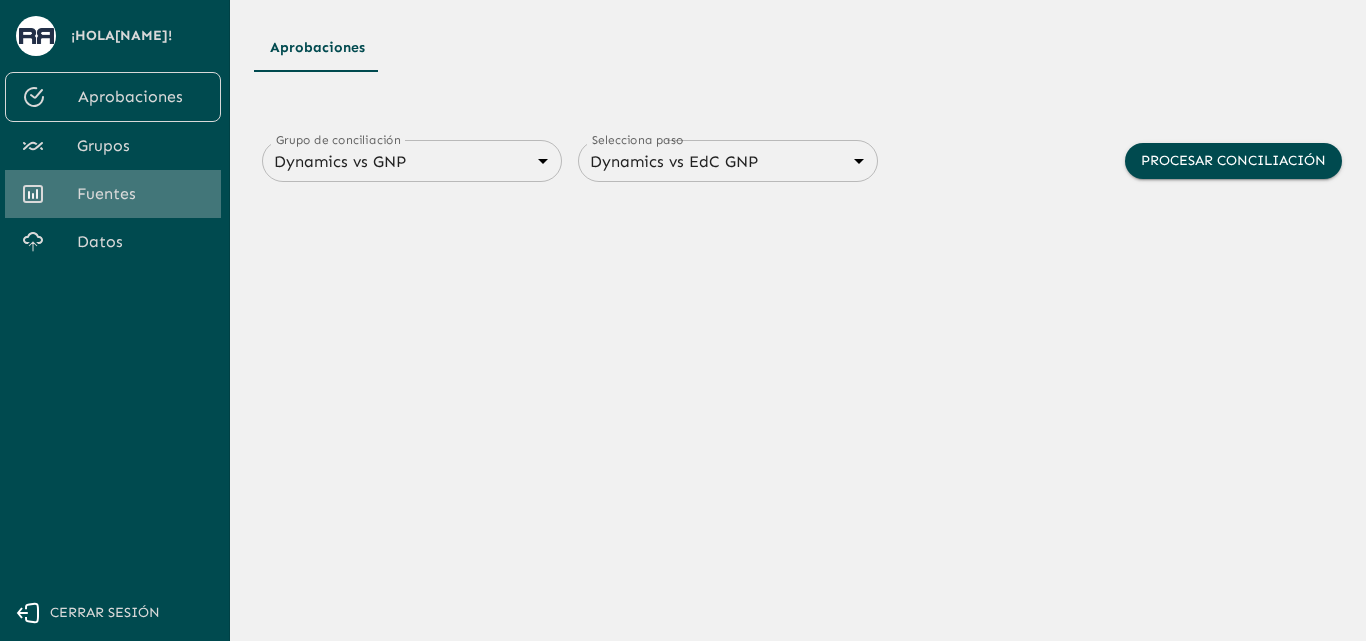 click on "Fuentes" at bounding box center [141, 194] 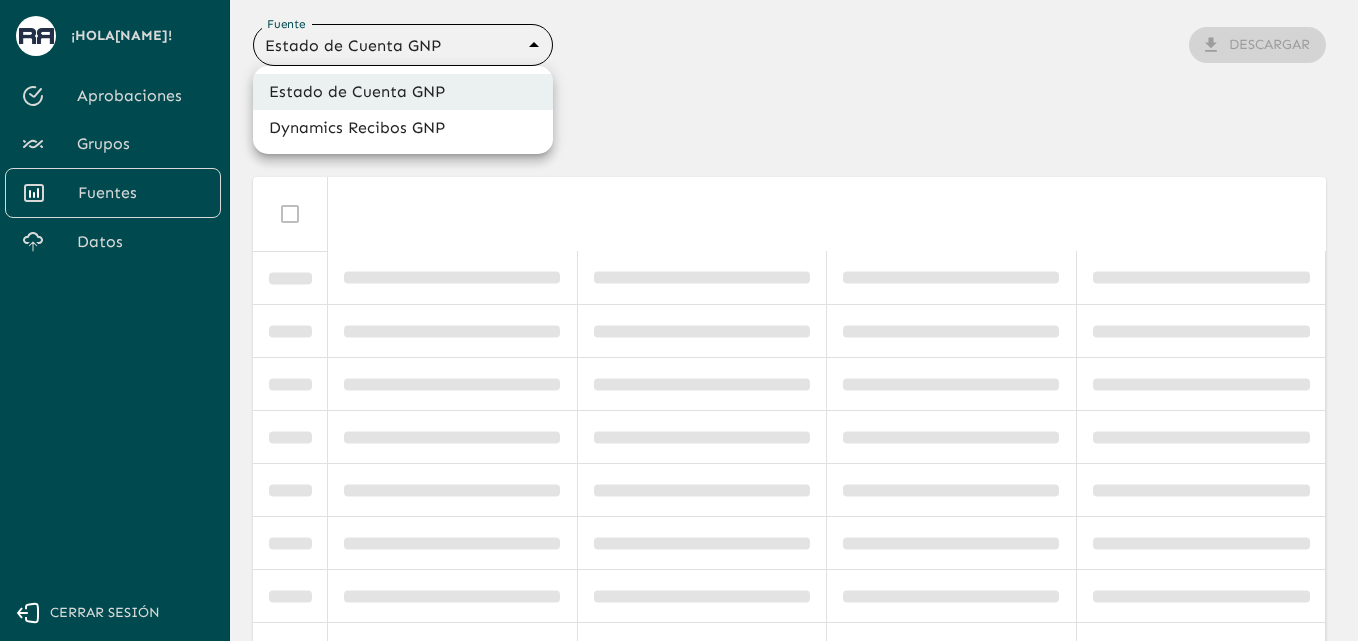 click on "Se están procesando los movimientos. Algunas acciones permanecerán deshabilitadas, por favor espera... ¡Hola  [NAME] ! Aprobaciones Grupos Fuentes Datos   Cerrar sesión   Fuente Estado de Cuenta GNP 68360e545ed9181a8245dd9b Fuente Descargar + Agregar Filtros 0–0 of 0
Estado de Cuenta GNP Dynamics Recibos GNP" at bounding box center (679, 320) 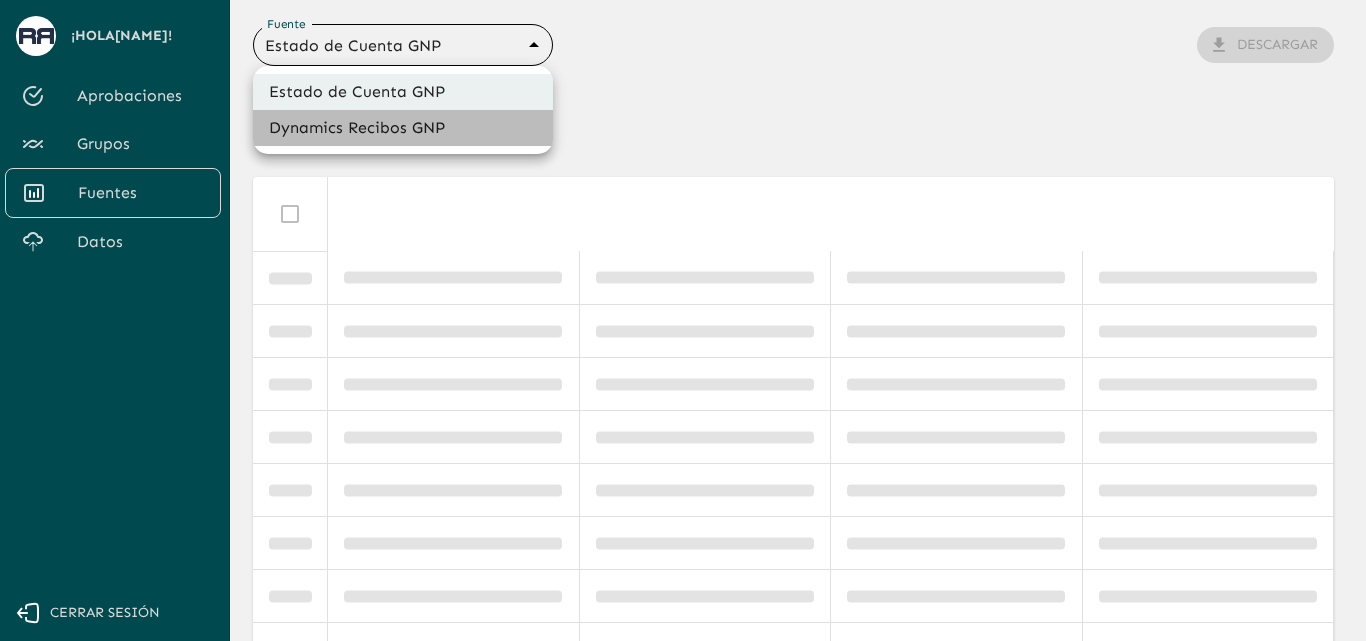 click on "Dynamics Recibos GNP" at bounding box center (403, 128) 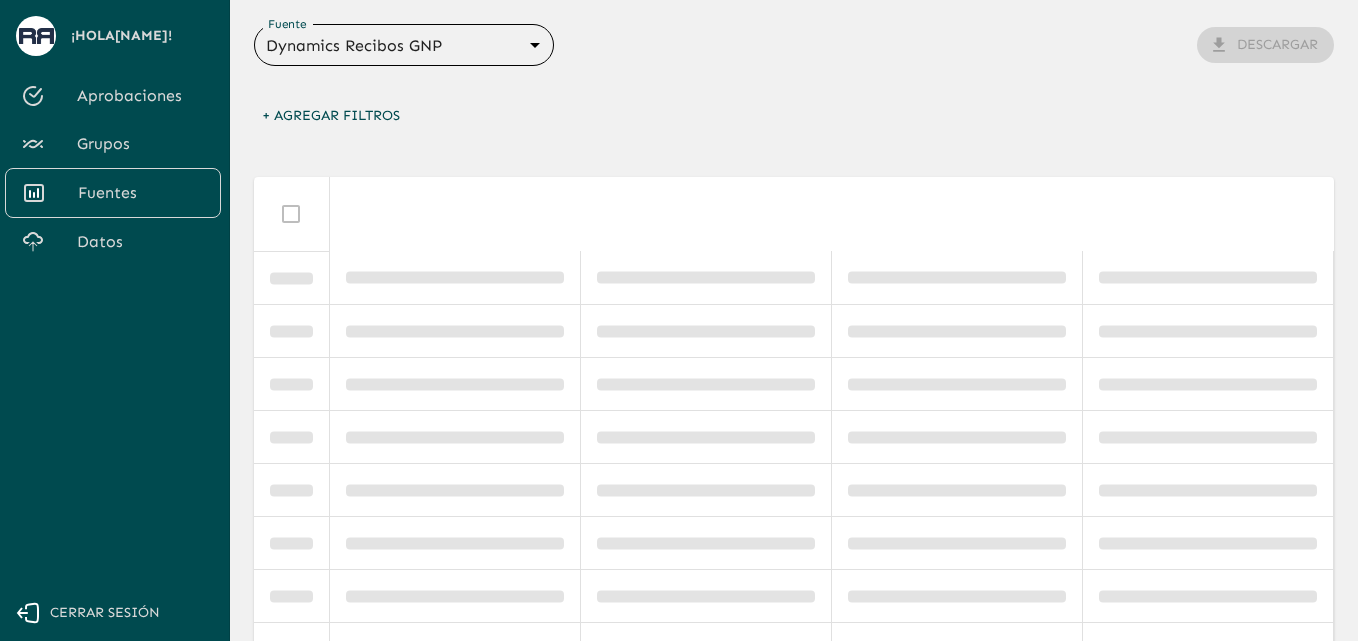 click at bounding box center [291, 214] 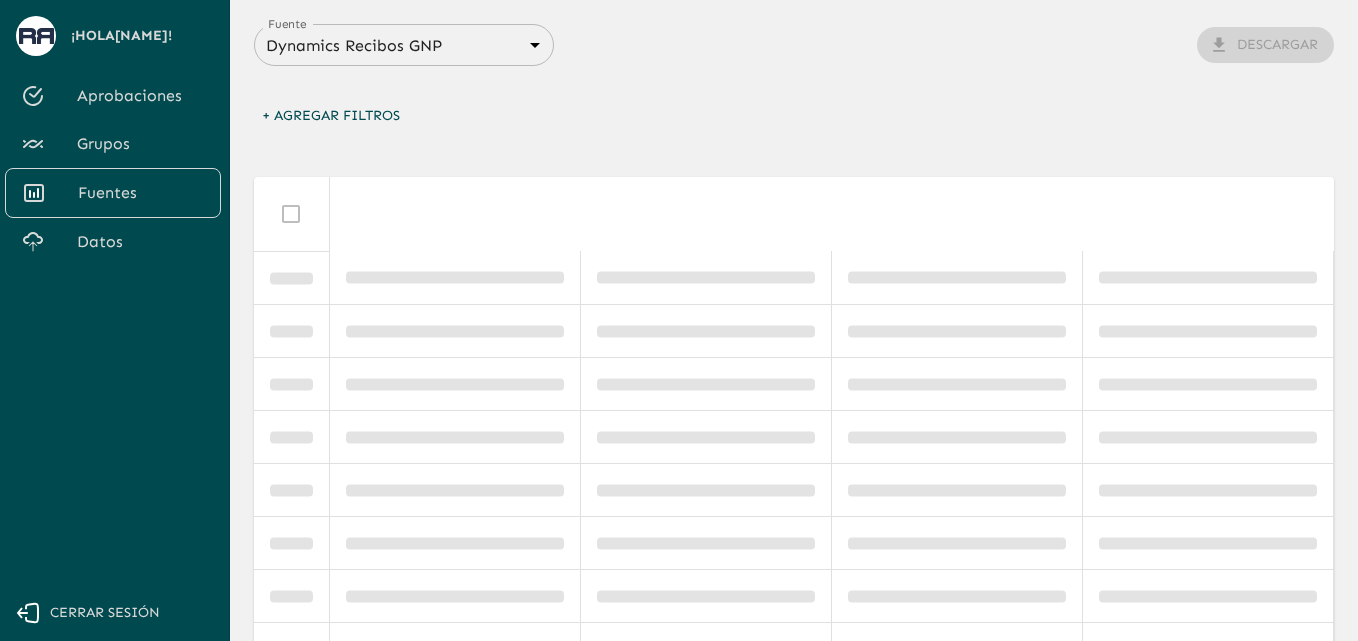 click on "Se están procesando los movimientos. Algunas acciones permanecerán deshabilitadas, por favor espera... ¡Hola  [NAME] ! Aprobaciones Grupos Fuentes Datos   Cerrar sesión   Fuente Dynamics Recibos GNP 683f283f336112e7999fc7c3 Fuente Descargar + Agregar Filtros 0–0 of 0" at bounding box center [679, 320] 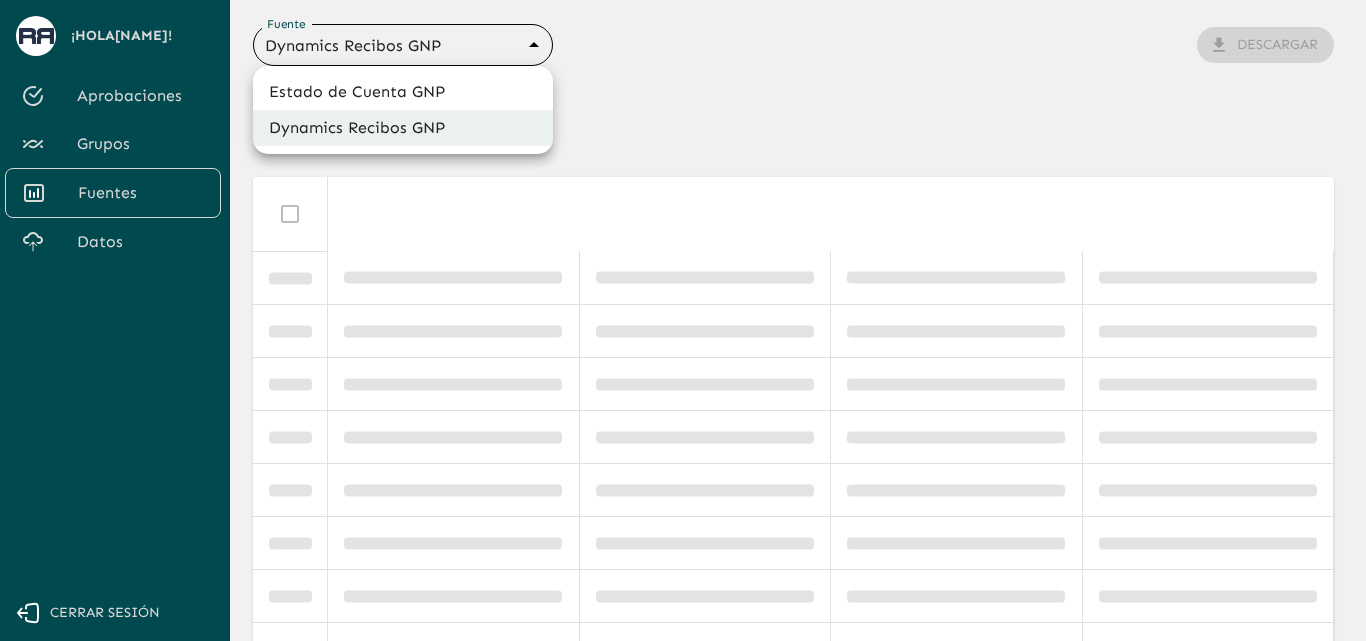 click on "Estado de Cuenta GNP" at bounding box center [403, 92] 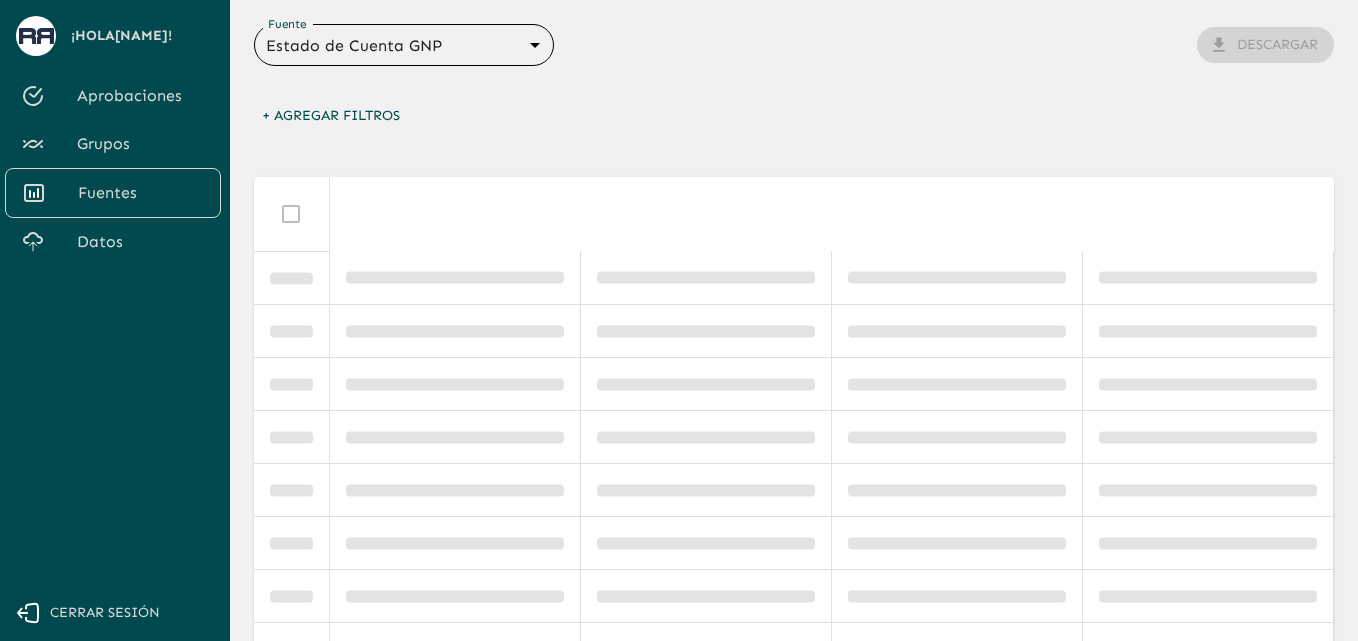click on "Aprobaciones" at bounding box center [141, 96] 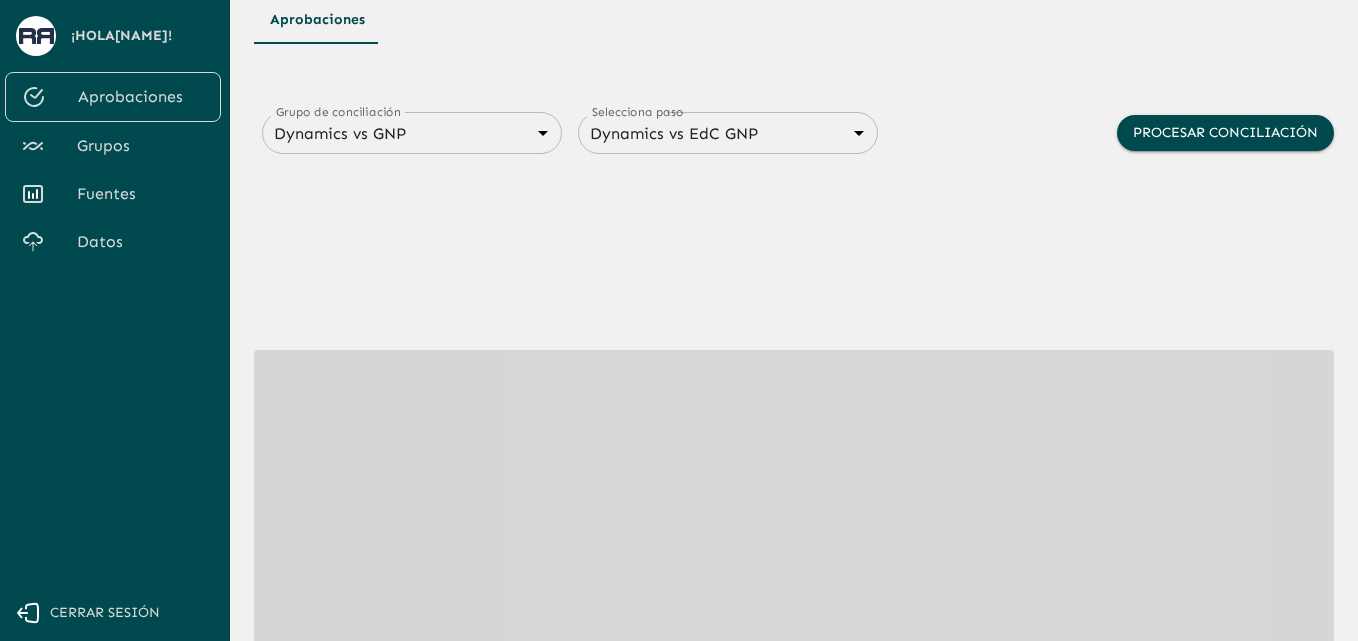 scroll, scrollTop: 0, scrollLeft: 0, axis: both 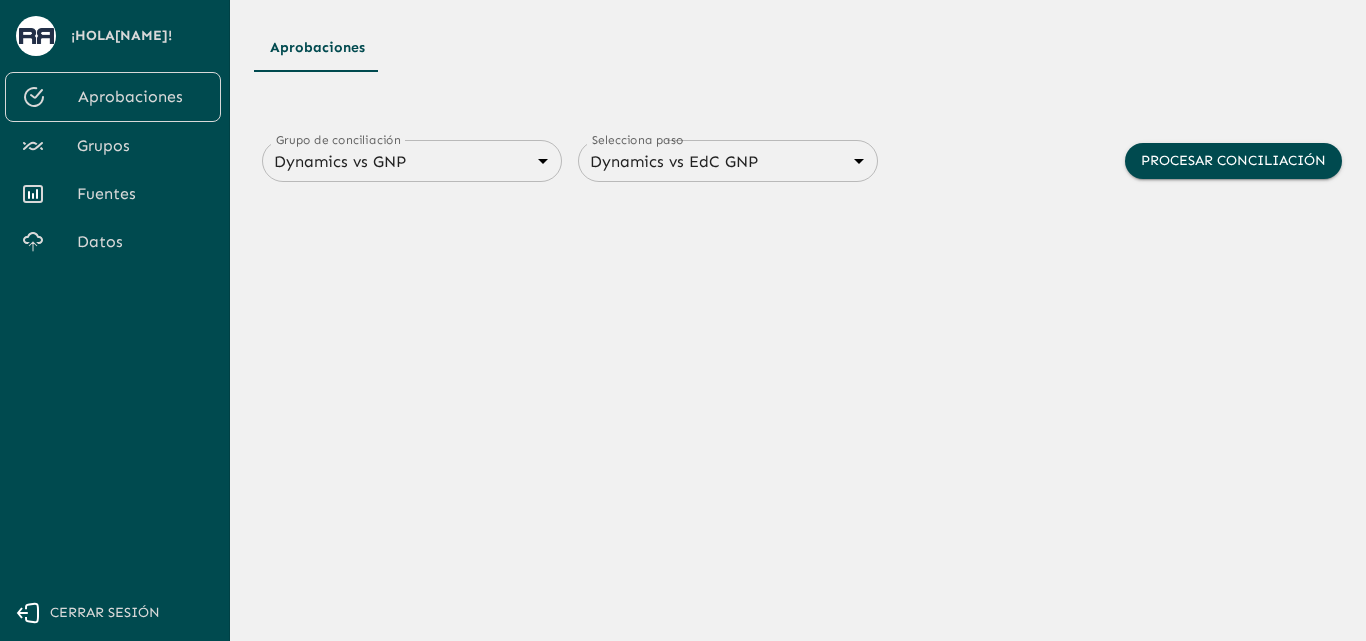 click on "Grupos" at bounding box center (141, 146) 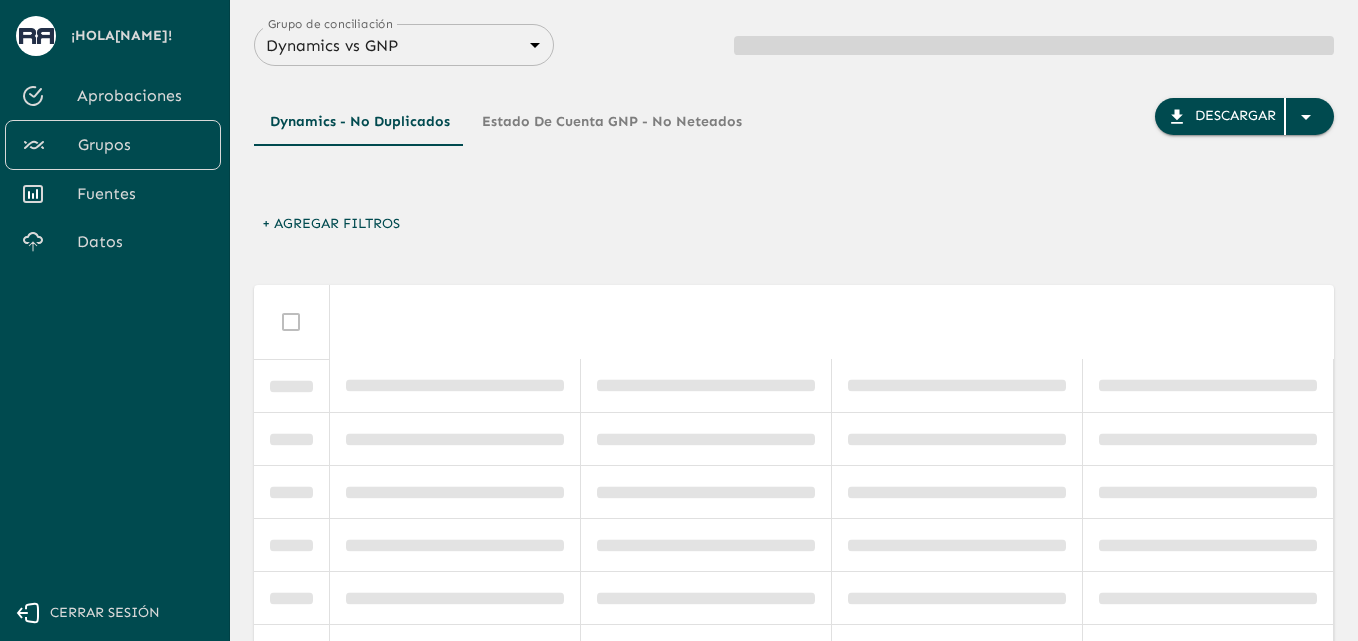 click on "Fuentes" at bounding box center [141, 194] 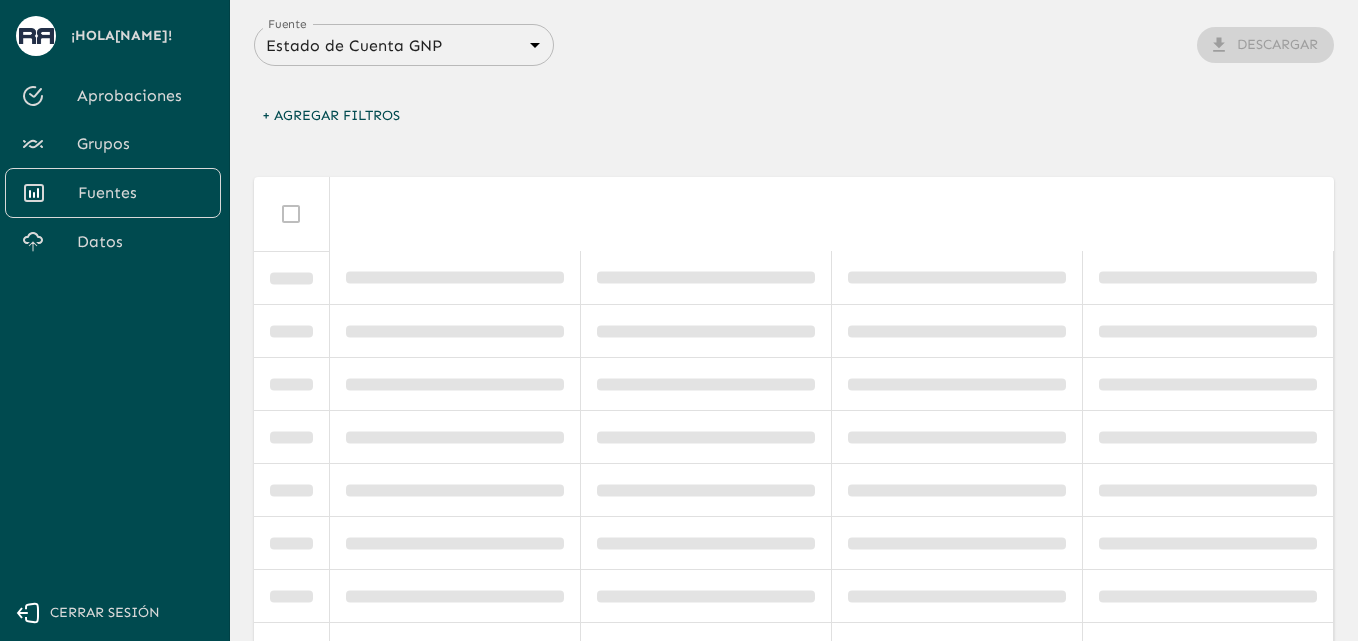 click on "Grupos" at bounding box center [141, 144] 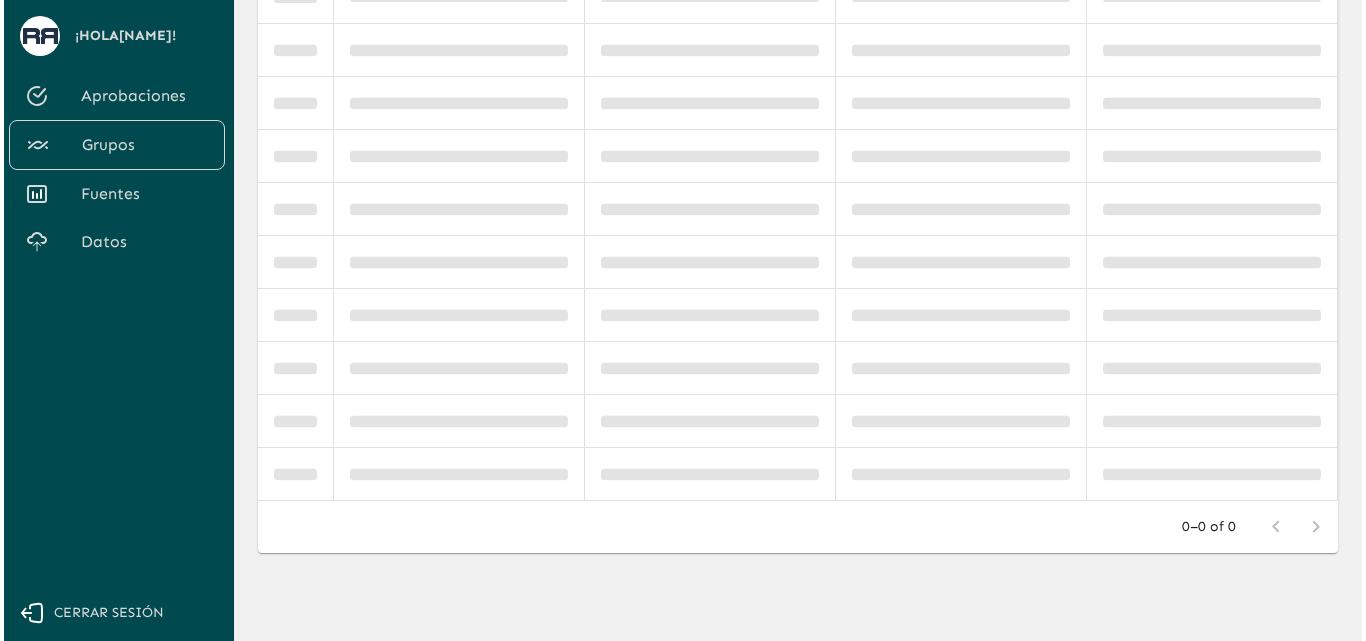scroll, scrollTop: 0, scrollLeft: 0, axis: both 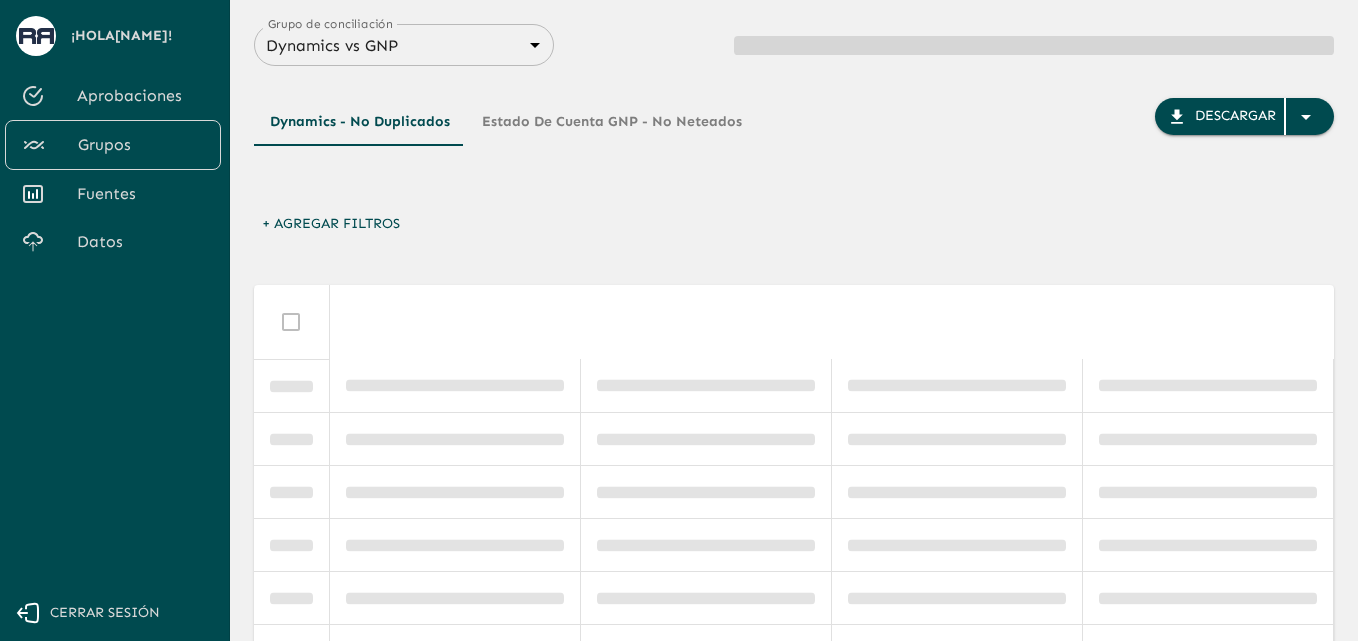 click on "Estado de Cuenta GNP - No Neteados" at bounding box center (612, 122) 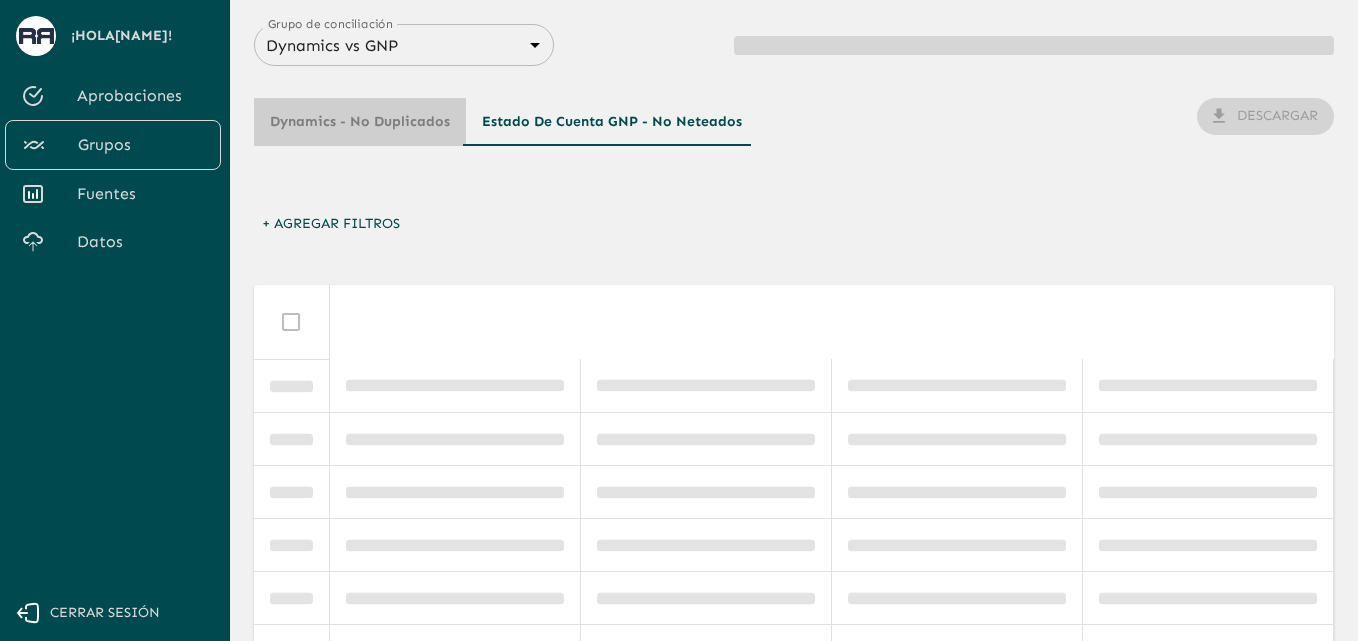 click on "Dynamics - No Duplicados" at bounding box center [360, 122] 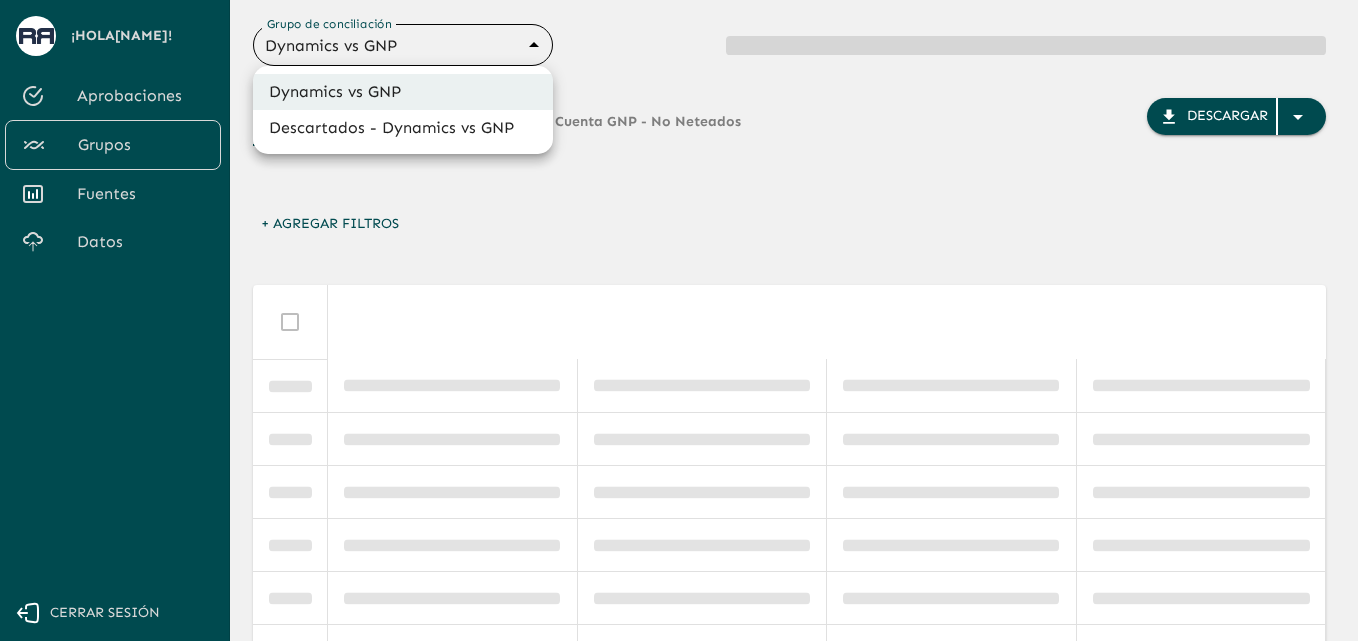 click on "Se están procesando los movimientos. Algunas acciones permanecerán deshabilitadas, por favor espera... ¡Hola  [NAME] ! Aprobaciones Grupos Fuentes Datos   Cerrar sesión   Grupo de conciliación Dynamics vs GNP 6848843415205559d9cb70b5 Grupo de conciliación Dynamics - No Duplicados Estado de Cuenta GNP - No Neteados Descargar     + Agregar Filtros 0–0 of 0
Dynamics vs GNP Descartados - Dynamics vs GNP" at bounding box center (679, 320) 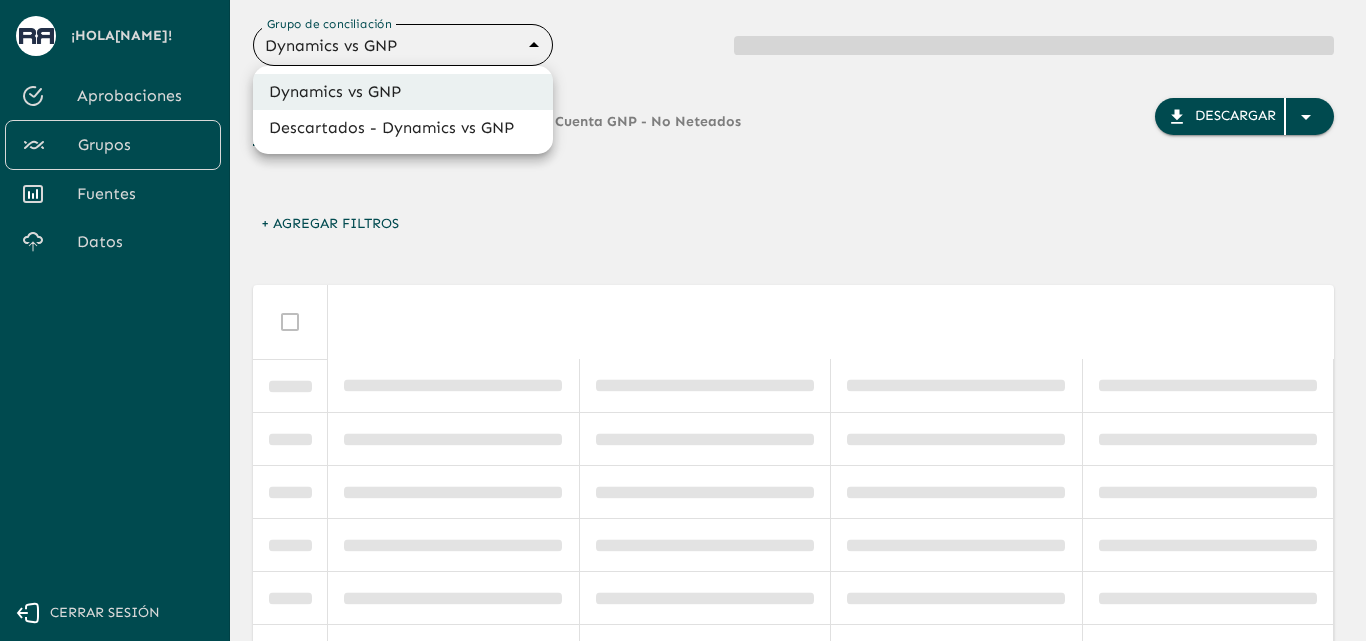 click on "Descartados - Dynamics vs GNP" at bounding box center [403, 128] 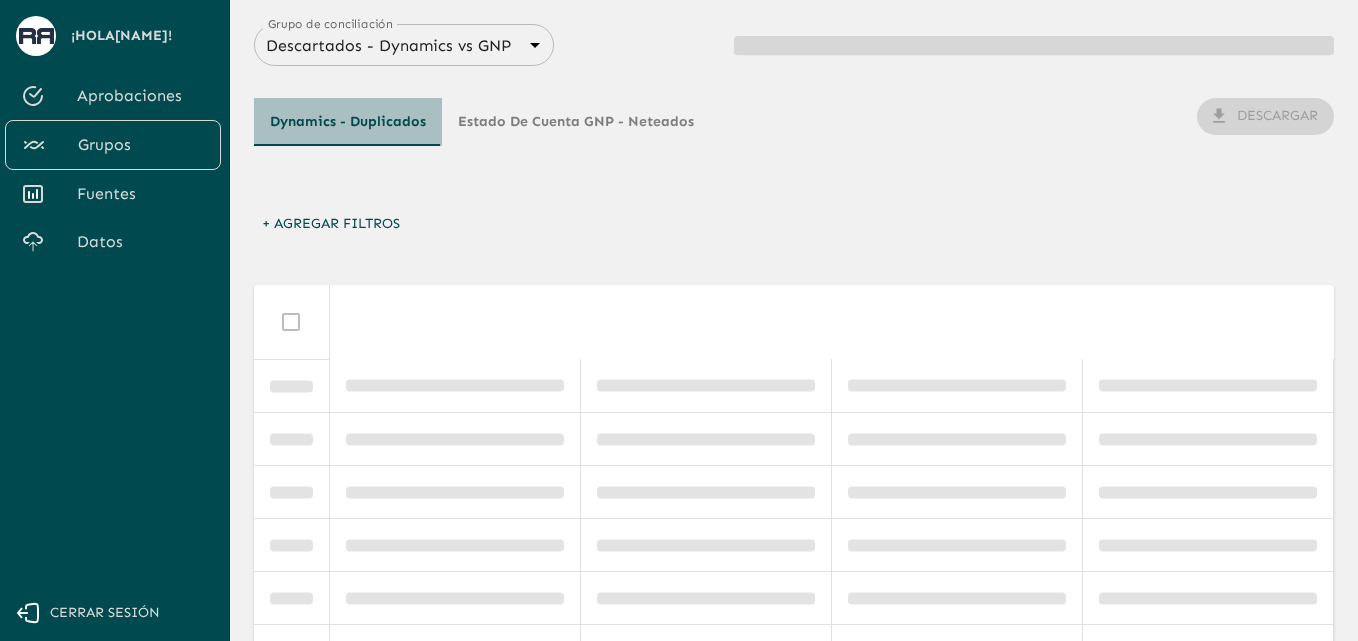 click on "Dynamics - Duplicados" at bounding box center (348, 122) 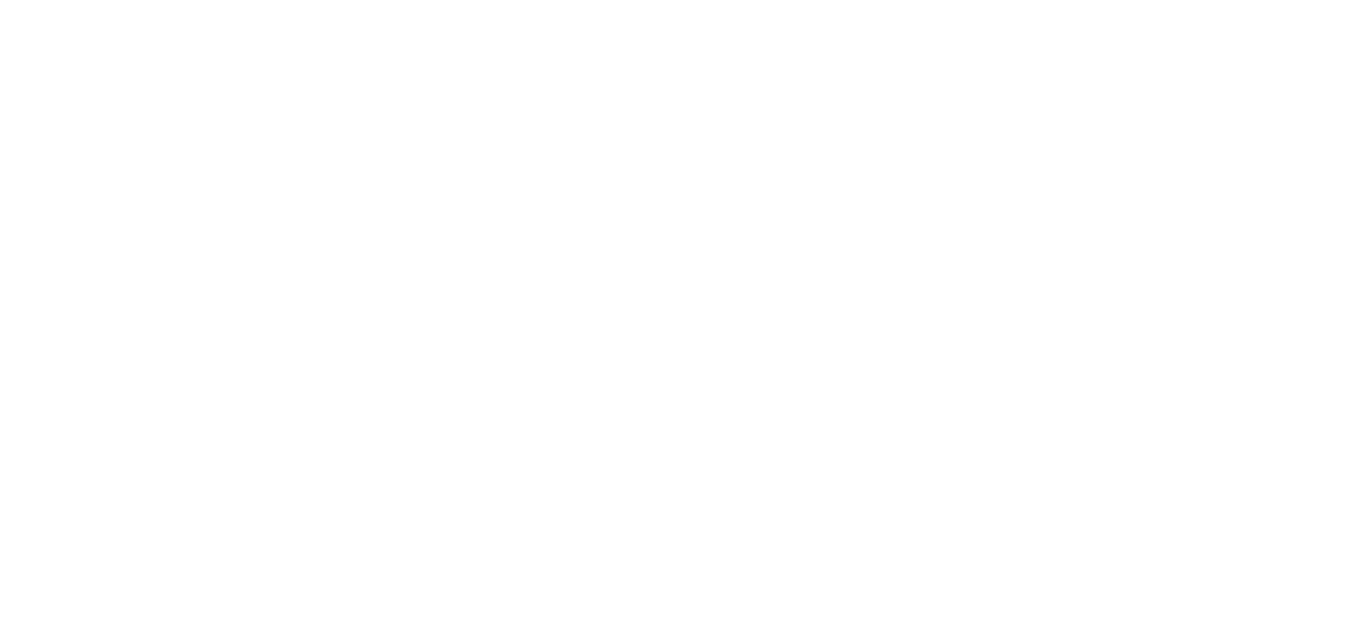 scroll, scrollTop: 0, scrollLeft: 0, axis: both 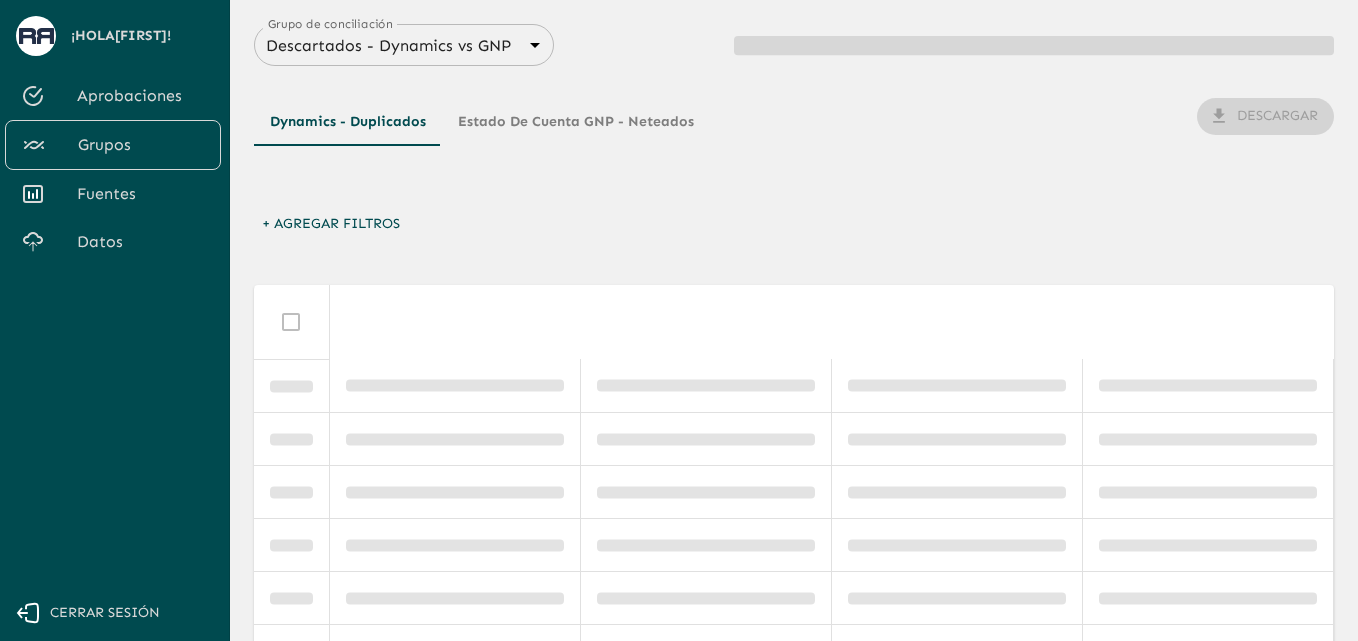 click on "Aprobaciones" at bounding box center [141, 96] 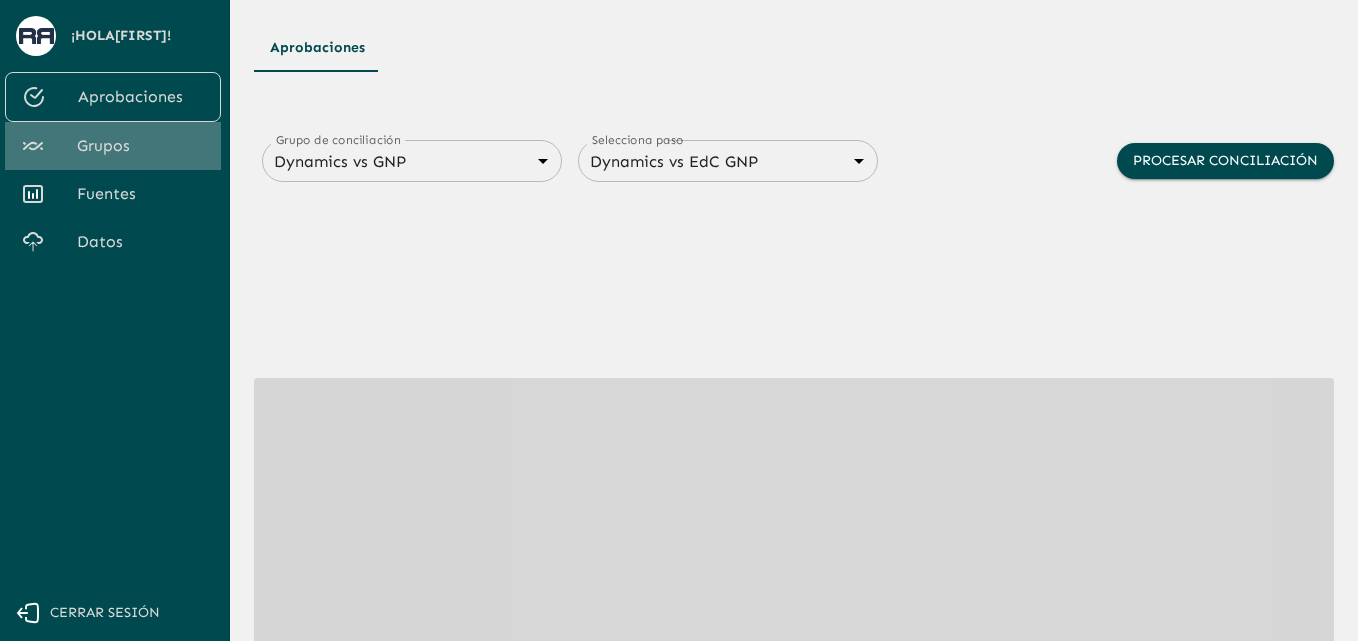 click on "Grupos" at bounding box center [141, 146] 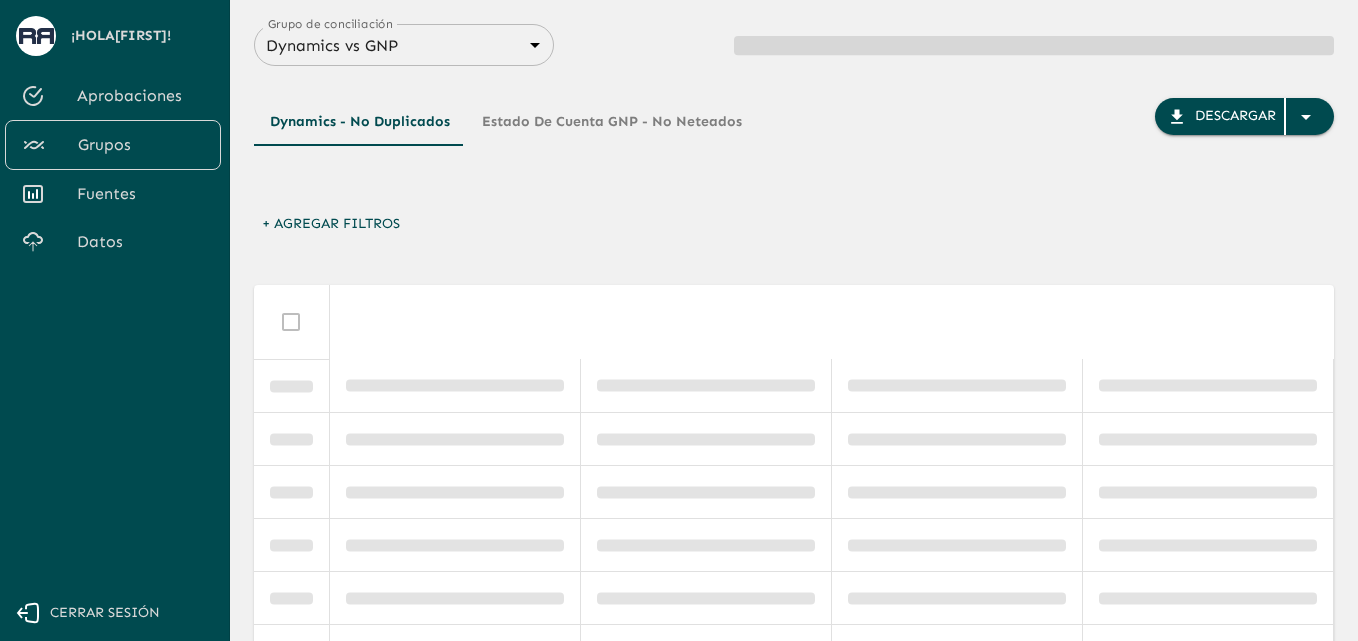 click on "Aprobaciones" at bounding box center [141, 96] 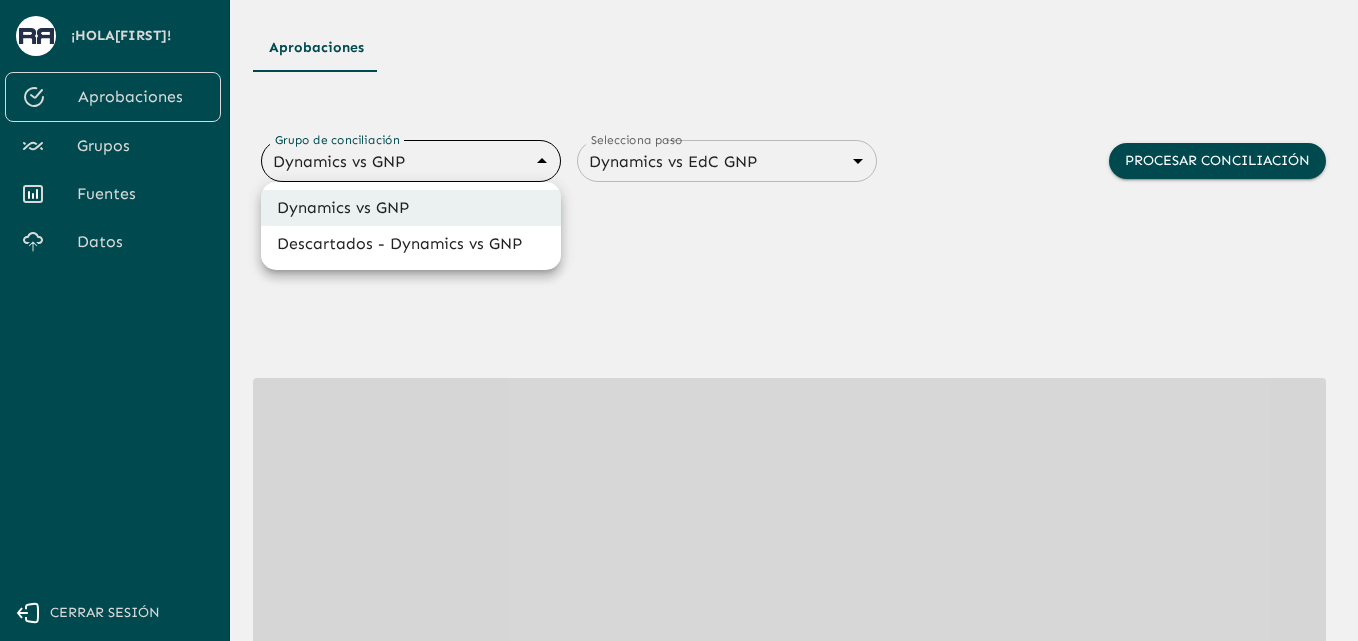 click on "Se están procesando los movimientos. Algunas acciones permanecerán deshabilitadas, por favor espera... ¡Hola  Alan ! Aprobaciones Grupos Fuentes Datos   Cerrar sesión   Aprobaciones Grupo de conciliación Dynamics vs GNP 6848843415205559d9cb70b5 Grupo de conciliación Selecciona paso Dynamics vs EdC GNP 68487f30547a47458232f6ec Contraparte Procesar conciliación
Dynamics vs GNP Descartados - Dynamics vs GNP" at bounding box center [679, 320] 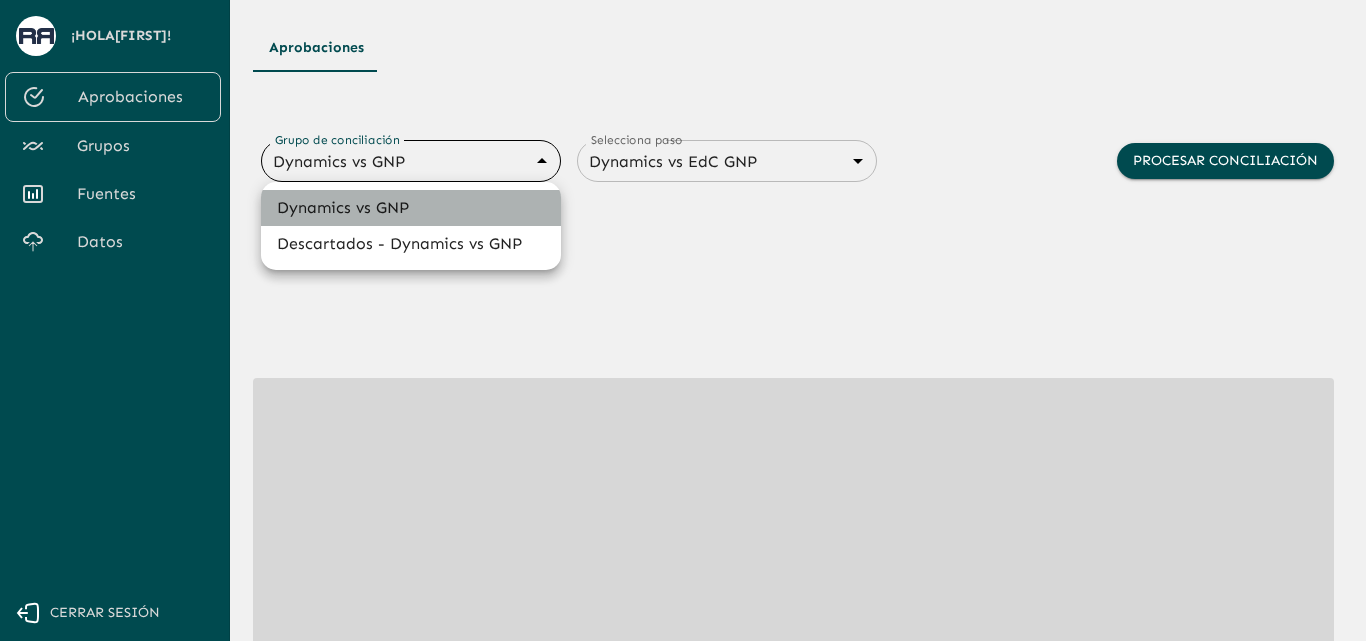 click on "Dynamics vs GNP" at bounding box center [411, 208] 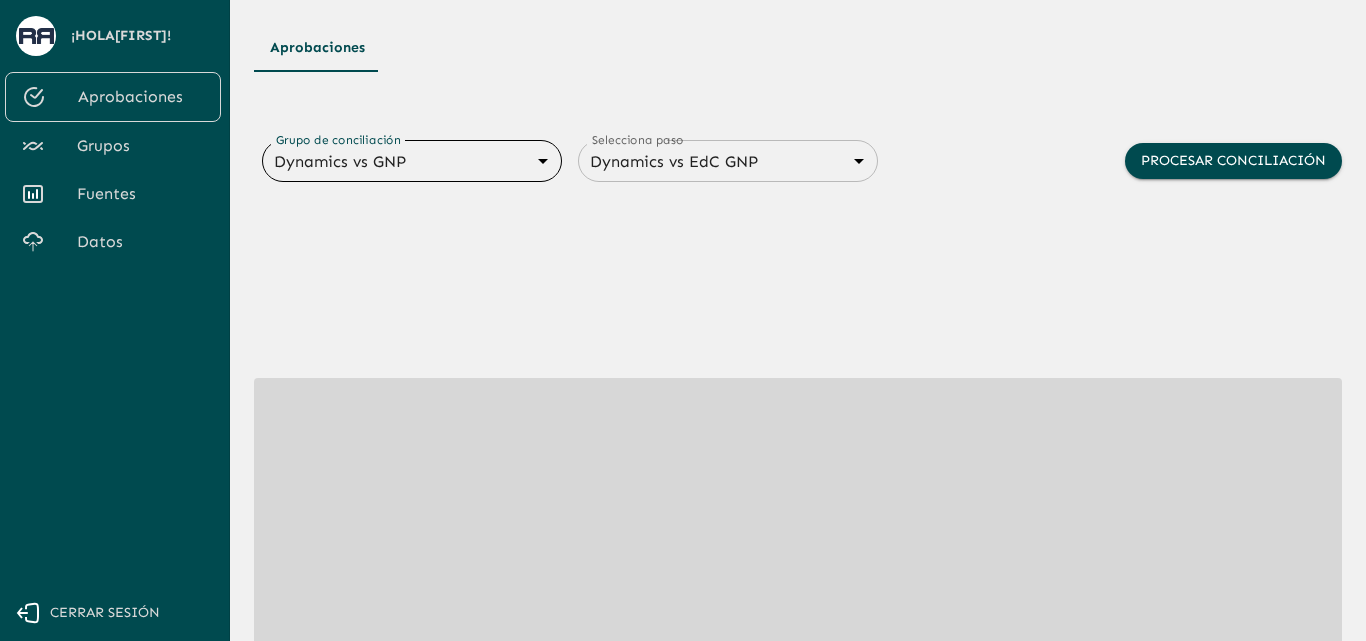 click on "Se están procesando los movimientos. Algunas acciones permanecerán deshabilitadas, por favor espera... ¡Hola  Alan ! Aprobaciones Grupos Fuentes Datos   Cerrar sesión   Aprobaciones Grupo de conciliación Dynamics vs GNP 6848843415205559d9cb70b5 Grupo de conciliación Selecciona paso Dynamics vs EdC GNP 68487f30547a47458232f6ec Contraparte Procesar conciliación" at bounding box center (683, 320) 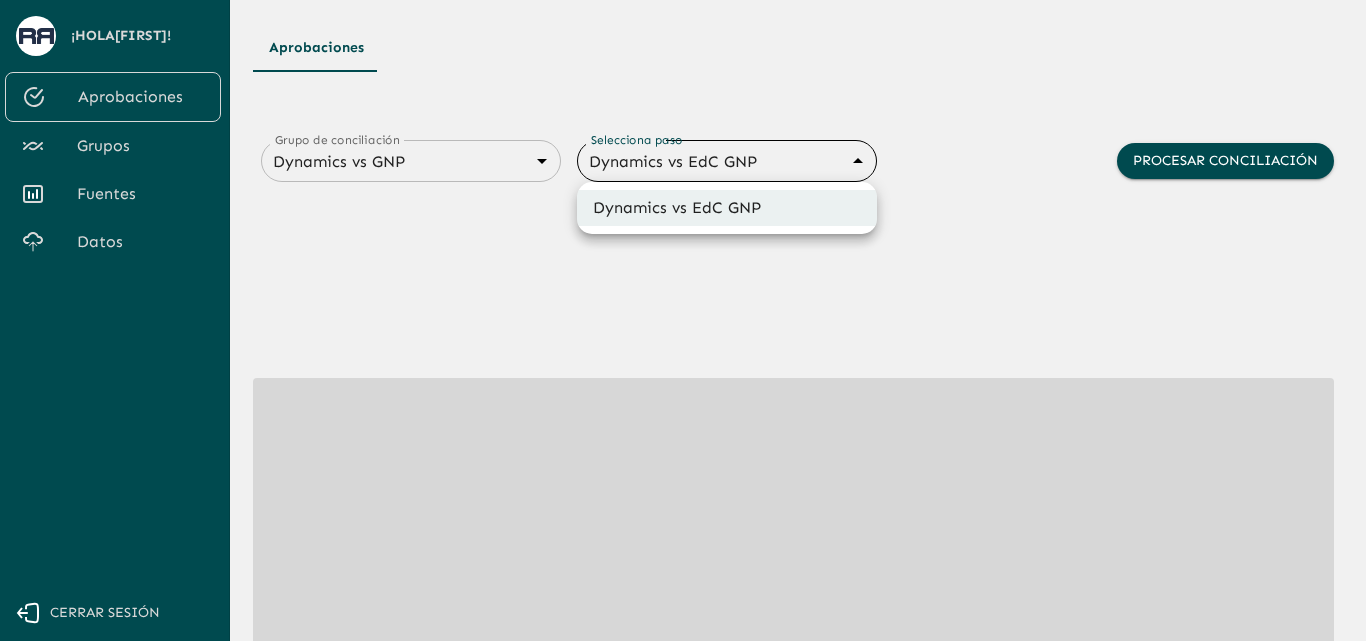 click on "Dynamics vs EdC GNP" at bounding box center [727, 208] 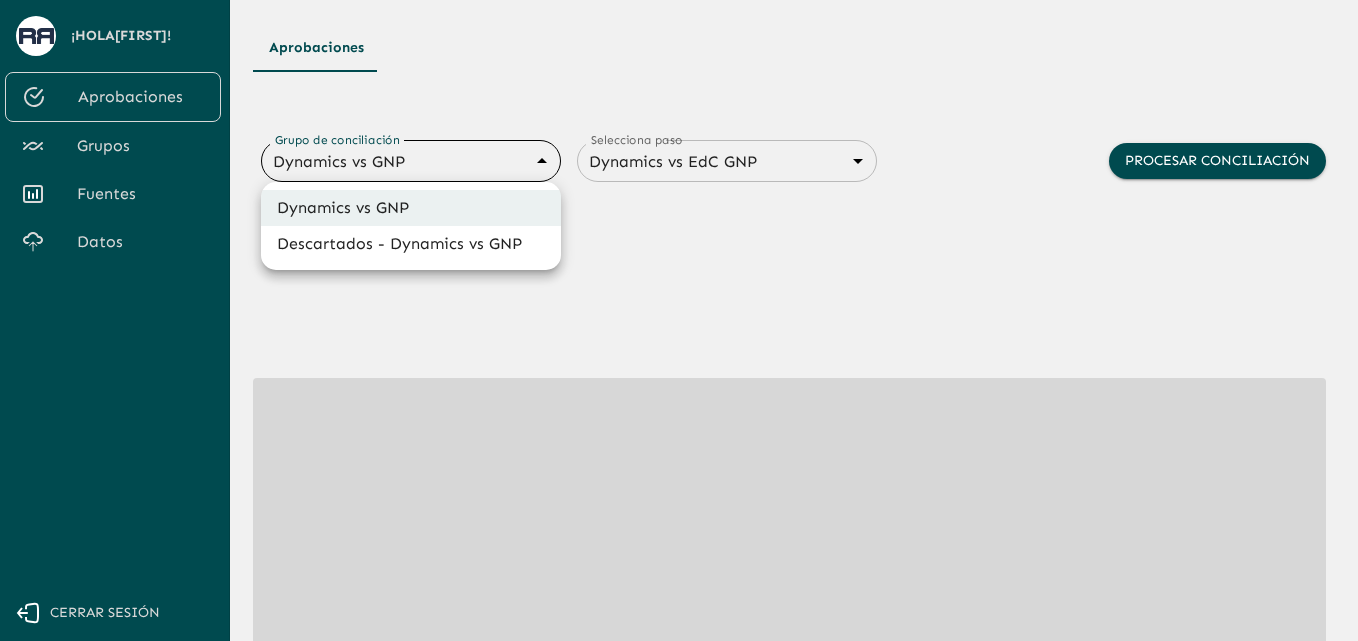 click on "Se están procesando los movimientos. Algunas acciones permanecerán deshabilitadas, por favor espera... ¡Hola  Alan ! Aprobaciones Grupos Fuentes Datos   Cerrar sesión   Aprobaciones Grupo de conciliación Dynamics vs GNP 6848843415205559d9cb70b5 Grupo de conciliación Selecciona paso Dynamics vs EdC GNP 68487f30547a47458232f6ec Contraparte Procesar conciliación
Dynamics vs GNP Descartados - Dynamics vs GNP" at bounding box center [679, 320] 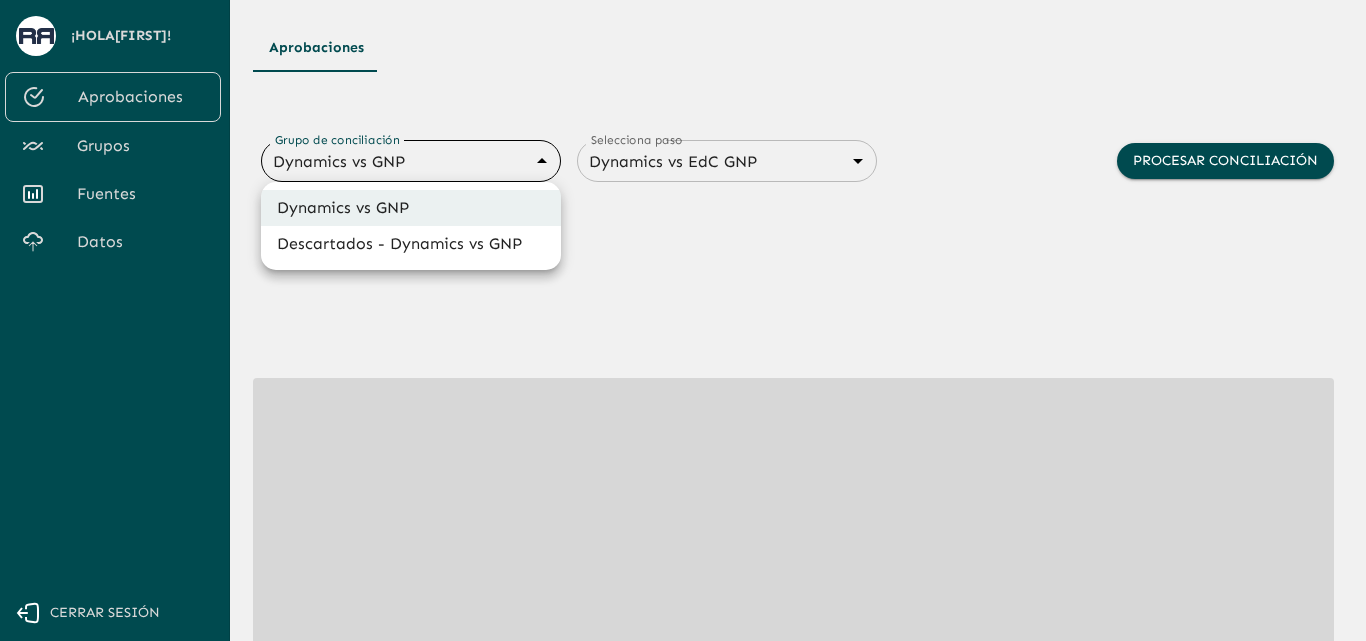 click on "Dynamics vs GNP" at bounding box center (411, 208) 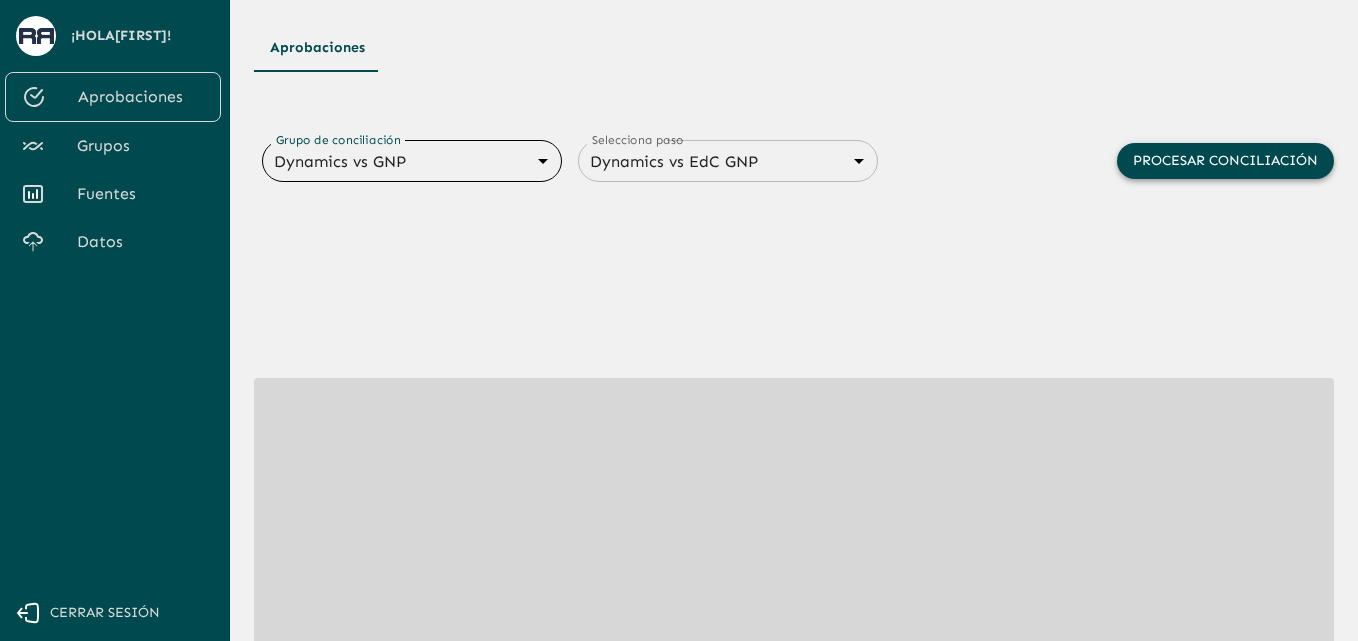 click on "Procesar conciliación" at bounding box center [1225, 161] 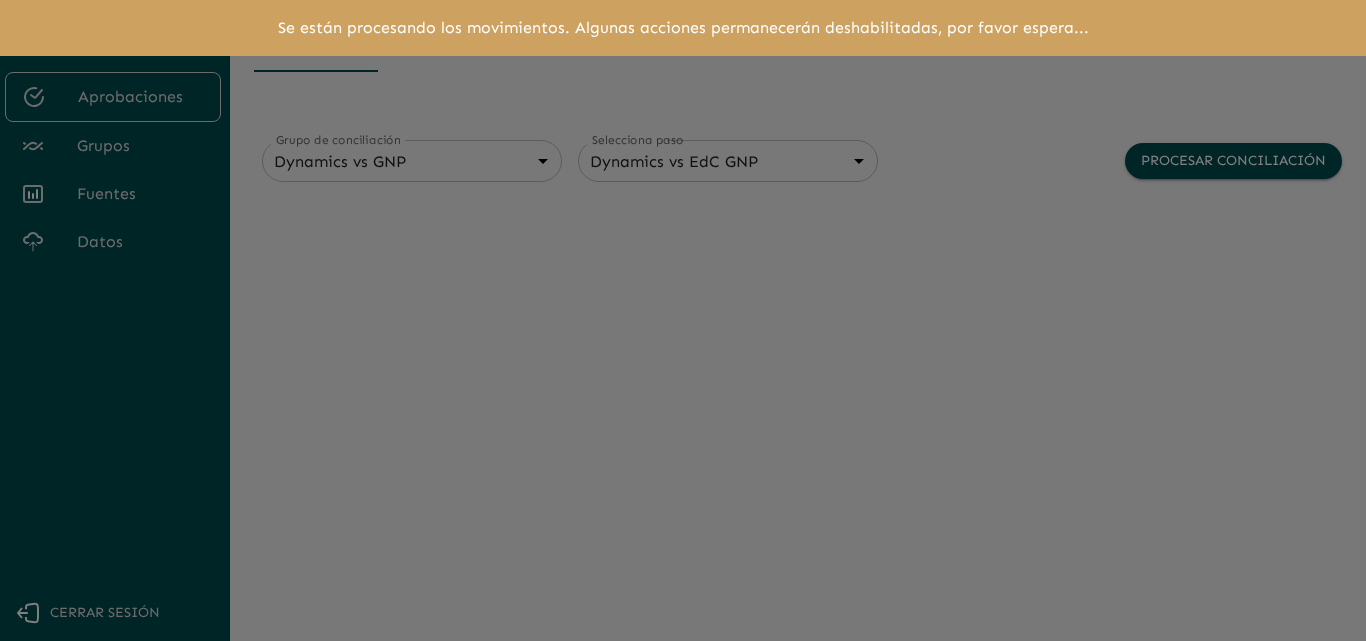 click on "Se están procesando los movimientos. Algunas acciones permanecerán deshabilitadas, por favor espera..." at bounding box center (683, 320) 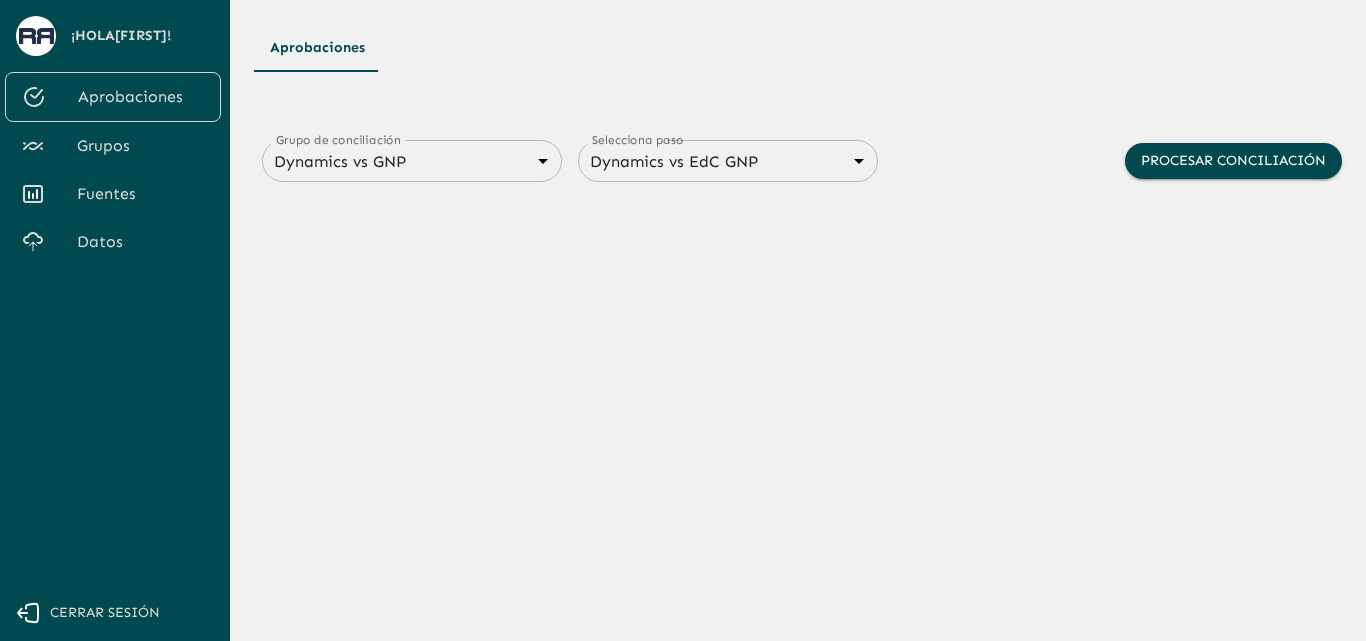 click on "Aprobaciones Grupo de conciliación Dynamics vs GNP 6848843415205559d9cb70b5 Grupo de conciliación Selecciona paso Dynamics vs EdC GNP 68487f30547a47458232f6ec Contraparte Procesar conciliación" at bounding box center (798, 320) 